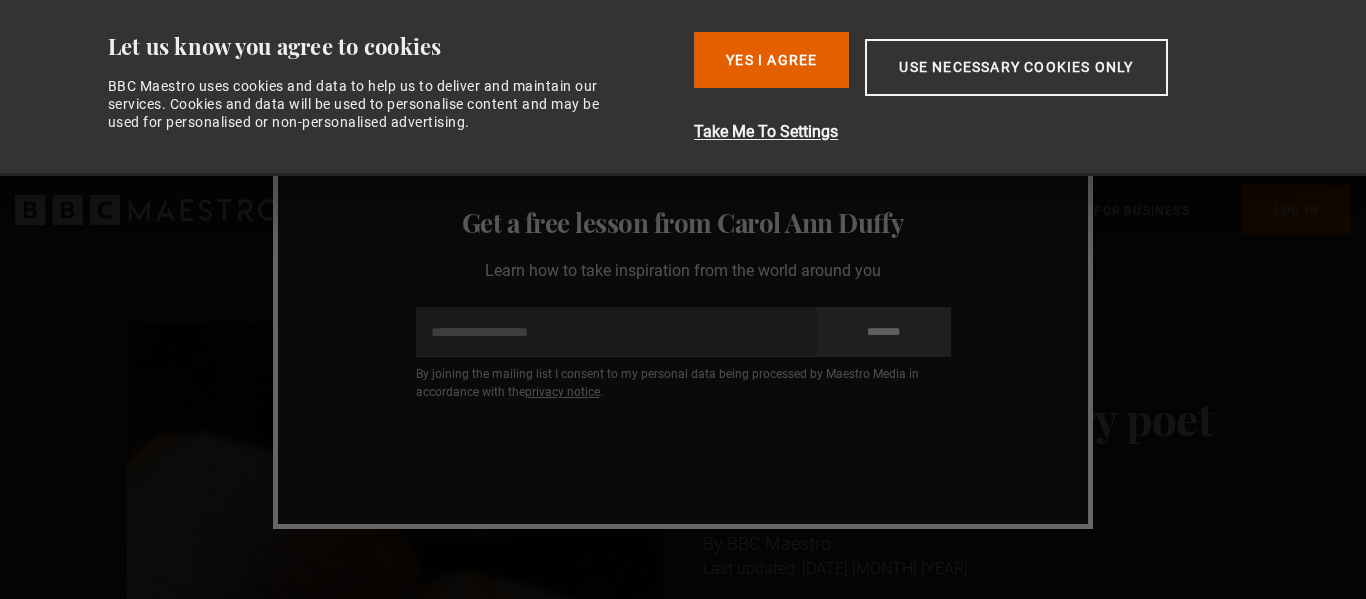 scroll, scrollTop: 0, scrollLeft: 0, axis: both 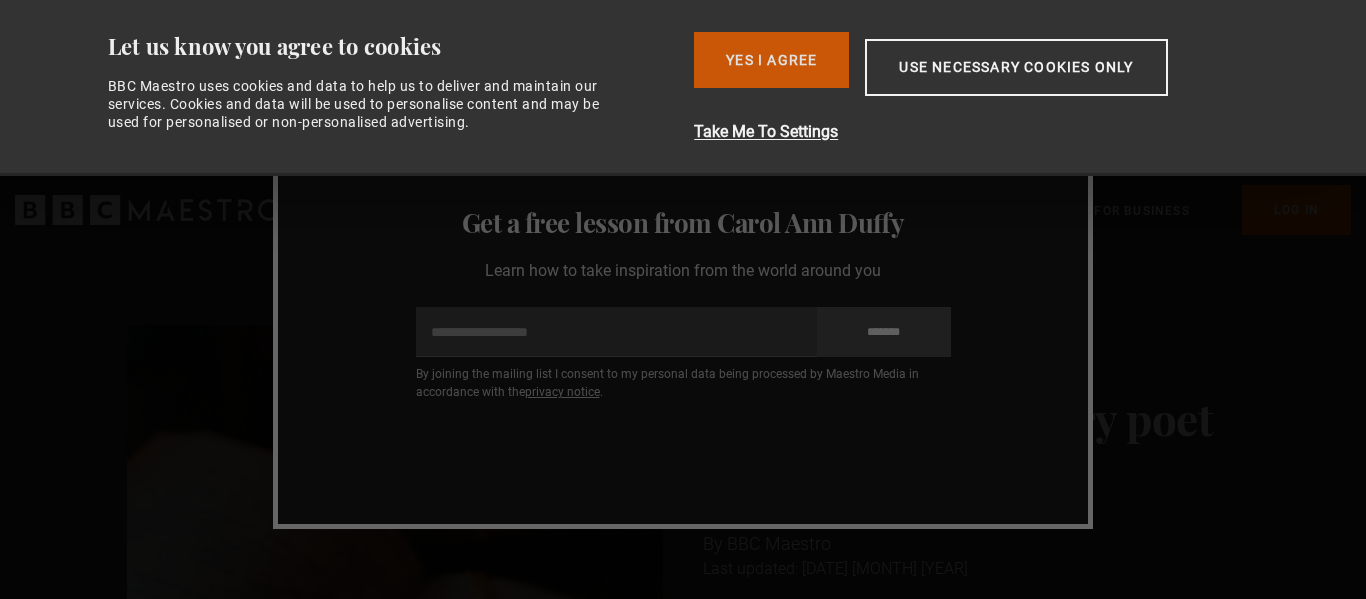 click on "Yes I Agree" at bounding box center (771, 60) 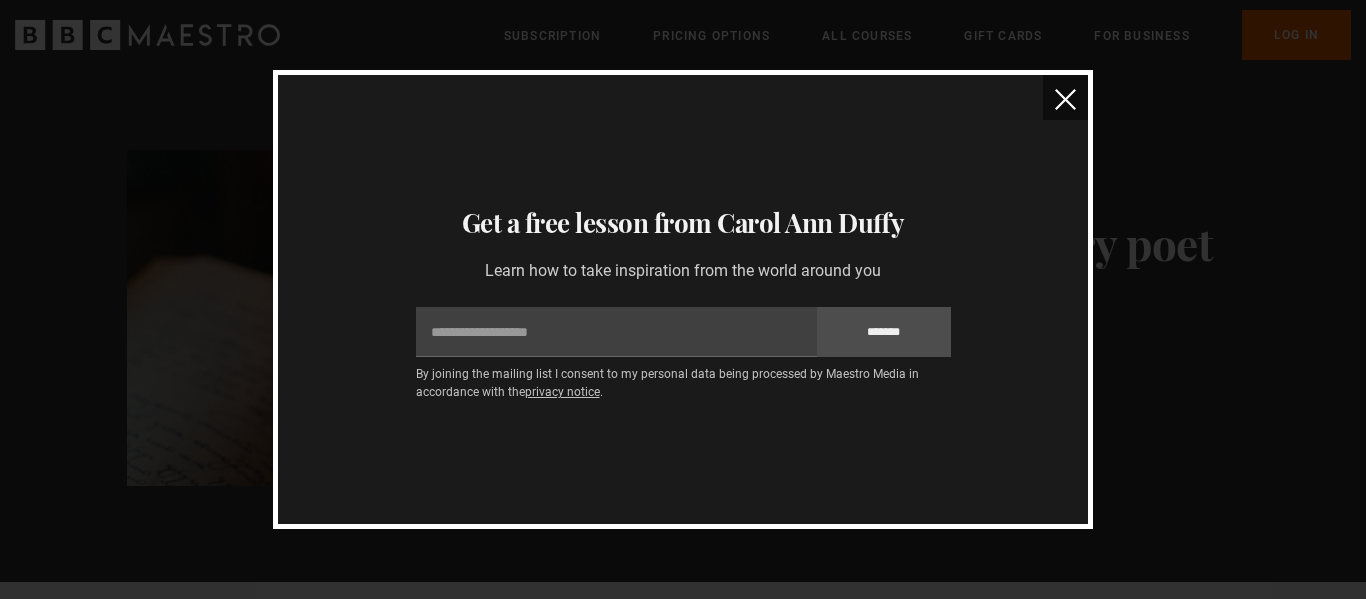 click at bounding box center [1065, 99] 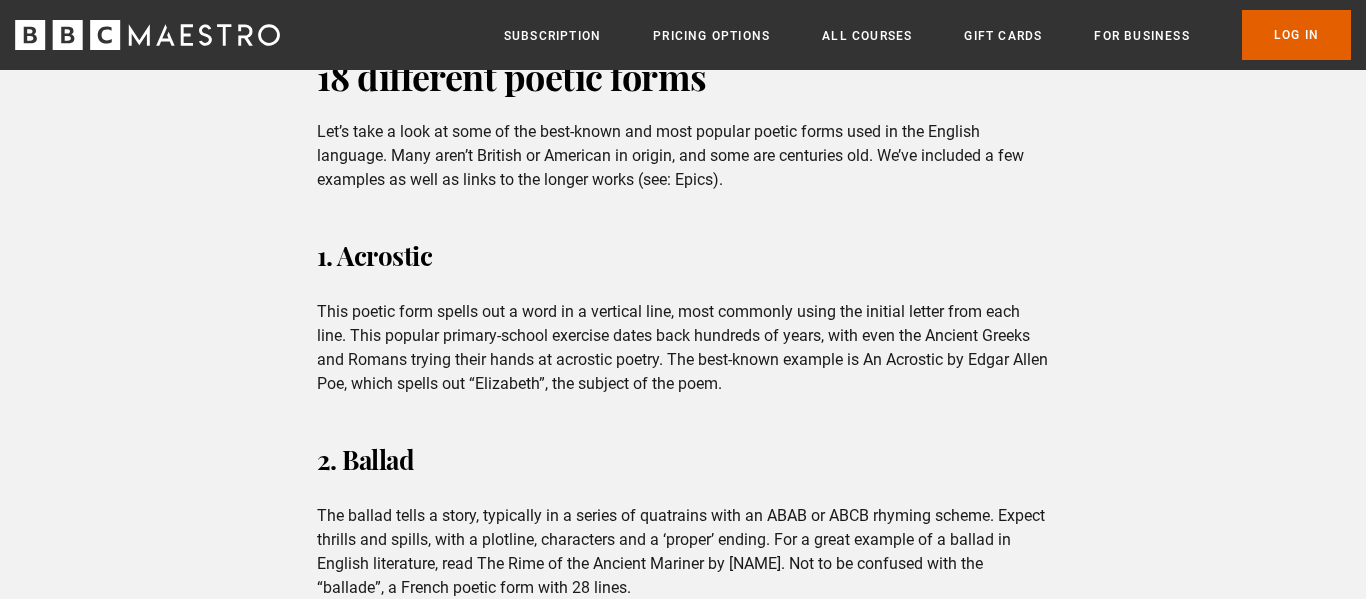 scroll, scrollTop: 724, scrollLeft: 0, axis: vertical 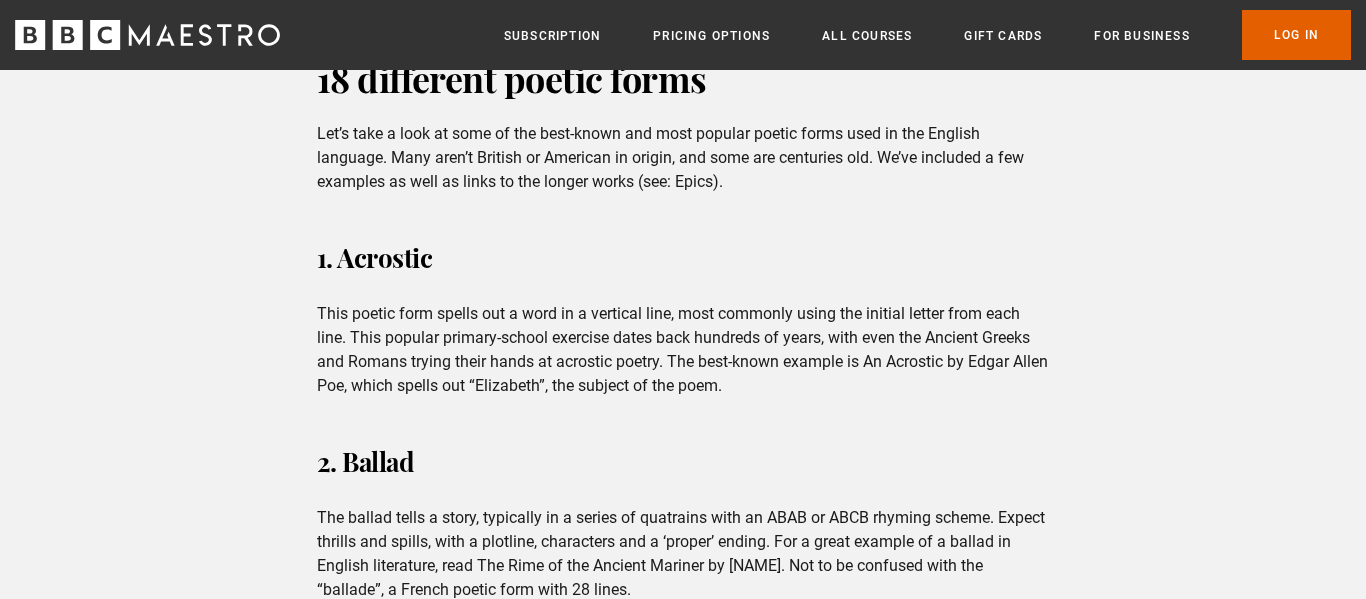 click on "There are lots of different poetic forms, which come in all sorts of shapes and sizes. From the compact haiku to the novel-length epic, from the freedom of free form to the strictness of the sestina, these different formats each serves their own purpose.
Which poetic form will best allow you to express yourself?
18 different poetic forms
Let’s take a look at some of the best-known and most popular poetic forms used in the English language. Many aren’t British or American in origin, and some are centuries old. We’ve included a few examples as well as links to the longer works (see: Epics).
1. Acrostic
2. Ballad
3. Blank verse
4. Canzone
5. Cinquain
Listen… With faint dry sound, Like steps of passing ghosts, The leaves, frost-crisp’d, break from the trees And fall.
6. Couplet
Tyger Tyger, burning bright,
In the forests of the night;
What immortal hand or eye," at bounding box center (683, 5029) 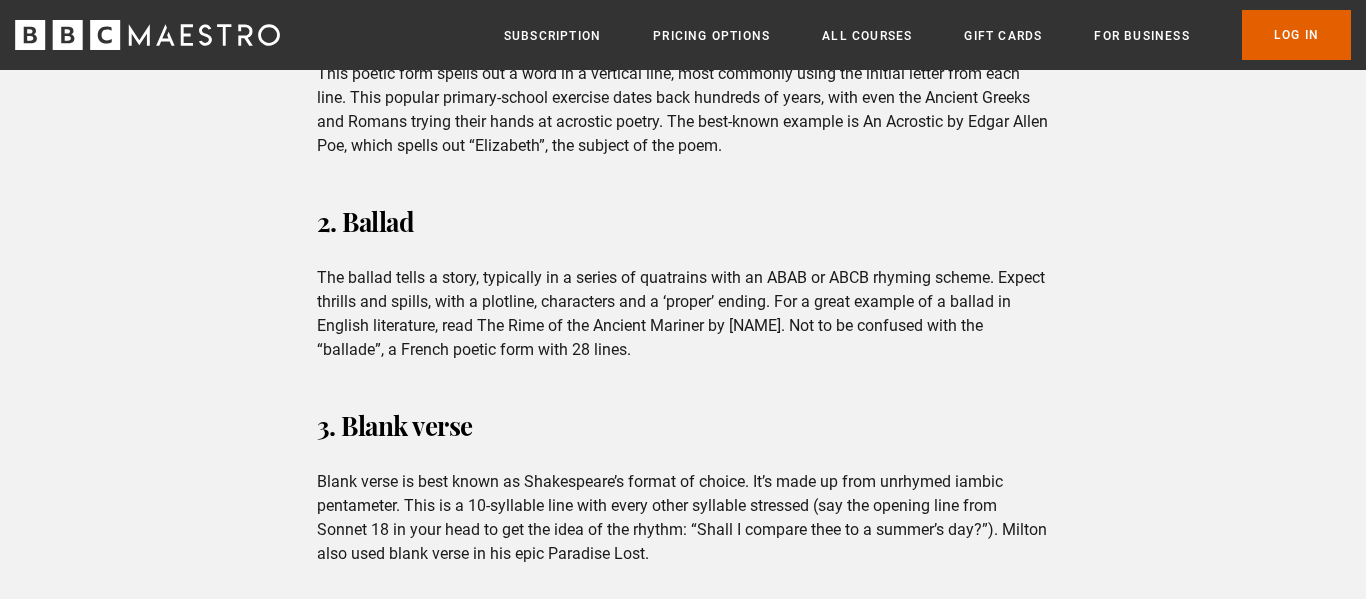 scroll, scrollTop: 969, scrollLeft: 0, axis: vertical 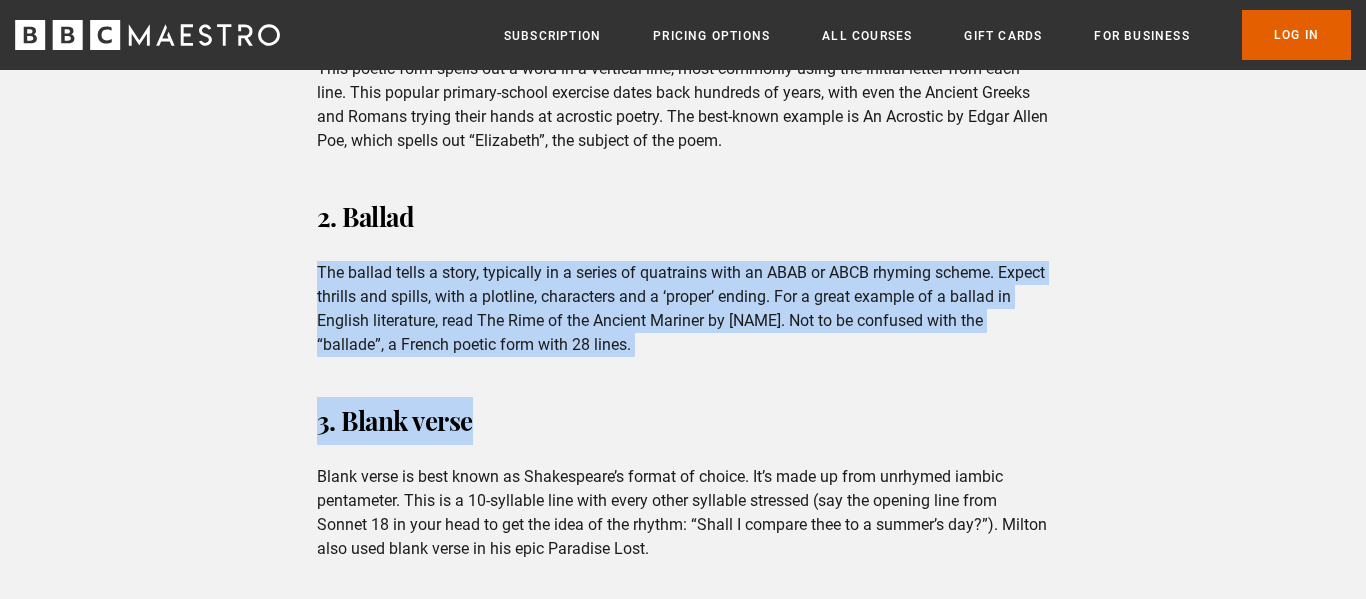 drag, startPoint x: 308, startPoint y: 276, endPoint x: 797, endPoint y: 364, distance: 496.8551 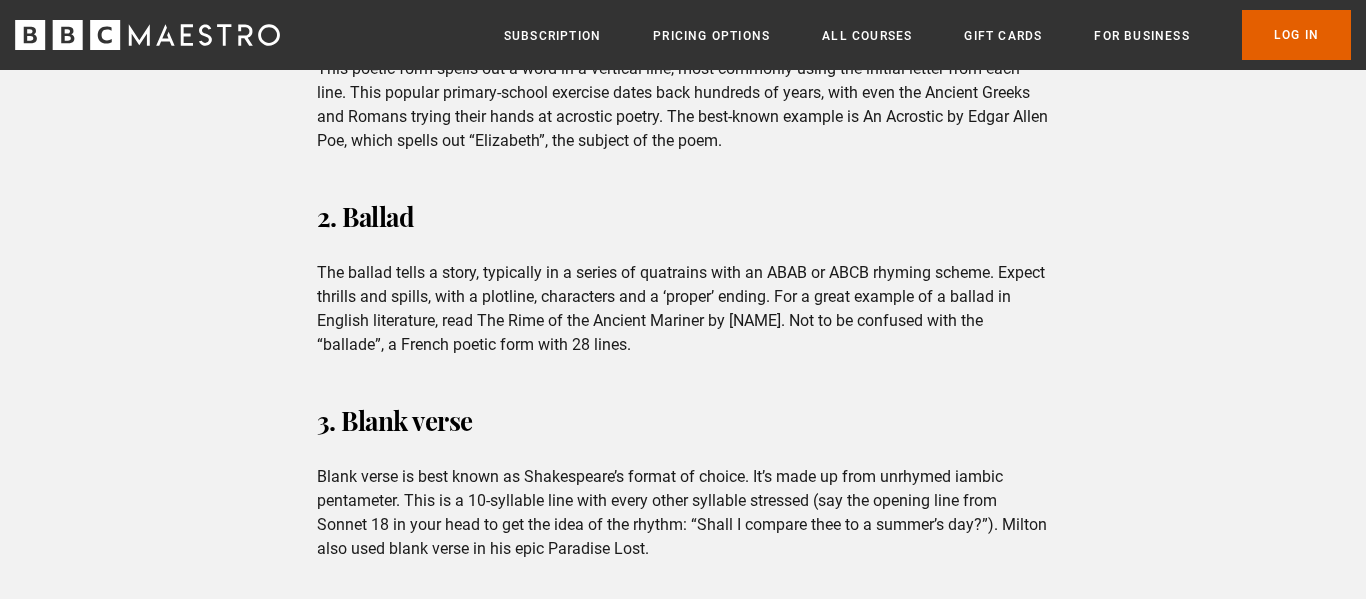 click on "The ballad tells a story, typically in a series of quatrains with an ABAB or ABCB rhyming scheme. Expect thrills and spills, with a plotline, characters and a ‘proper’ ending. For a great example of a ballad in English literature, read The Rime of the Ancient Mariner by [NAME]. Not to be confused with the “ballade”, a French poetic form with 28 lines." at bounding box center [683, 309] 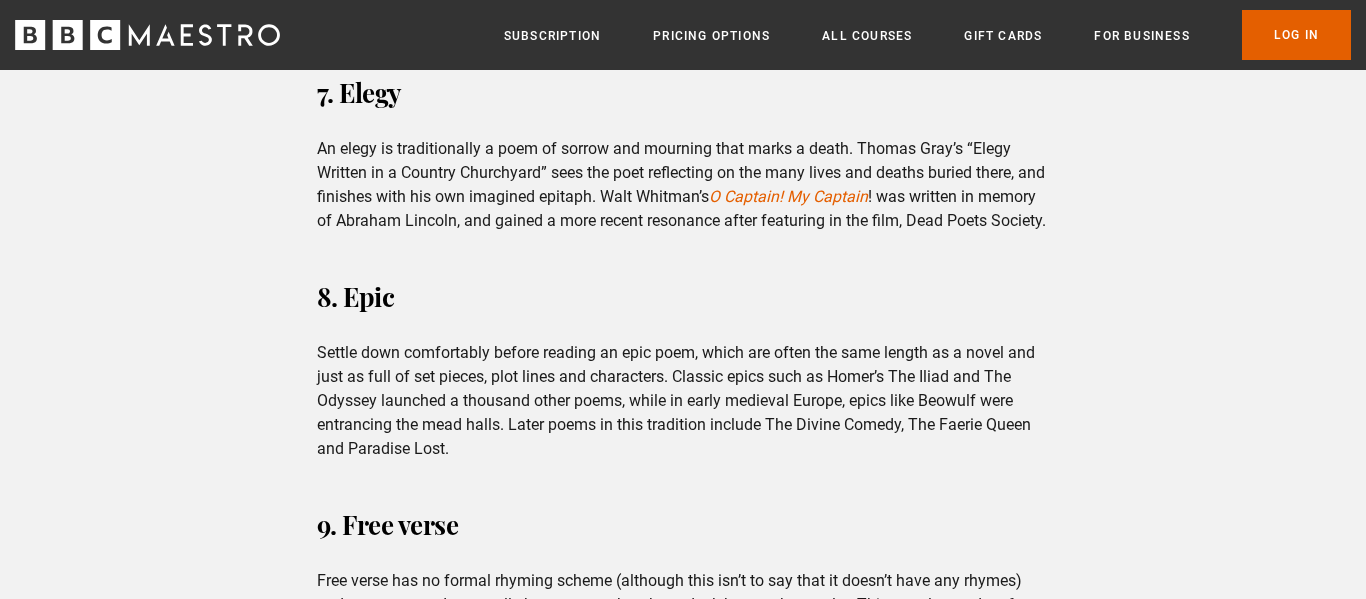 scroll, scrollTop: 2458, scrollLeft: 0, axis: vertical 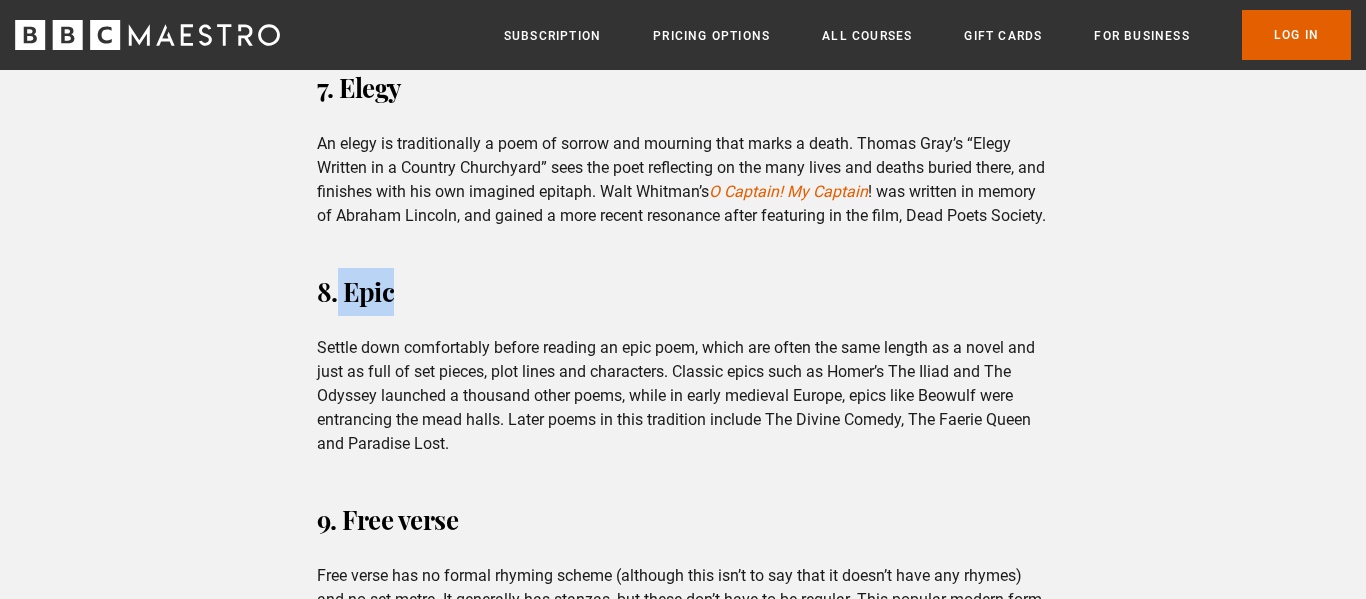 drag, startPoint x: 333, startPoint y: 310, endPoint x: 426, endPoint y: 330, distance: 95.12623 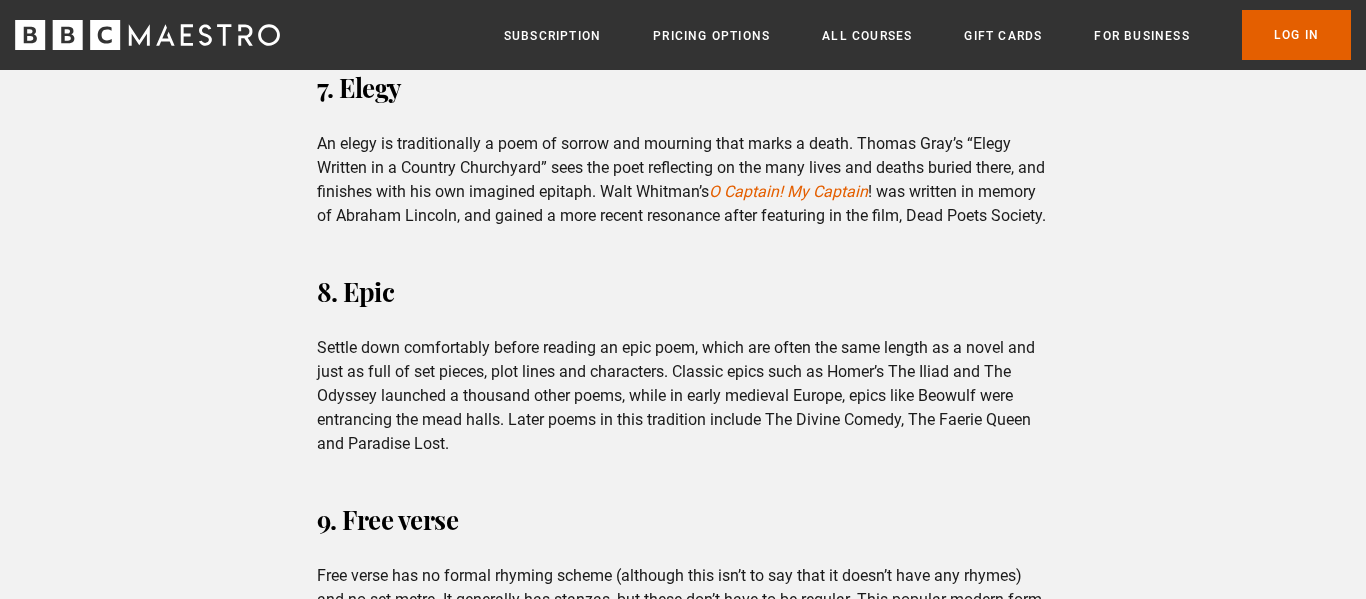 click on "Settle down comfortably before reading an epic poem, which are often the same length as a novel and just as full of set pieces, plot lines and characters. Classic epics such as Homer’s The Iliad and The Odyssey launched a thousand other poems, while in early medieval Europe, epics like Beowulf were entrancing the mead halls. Later poems in this tradition include The Divine Comedy, The Faerie Queen and Paradise Lost." at bounding box center [683, 396] 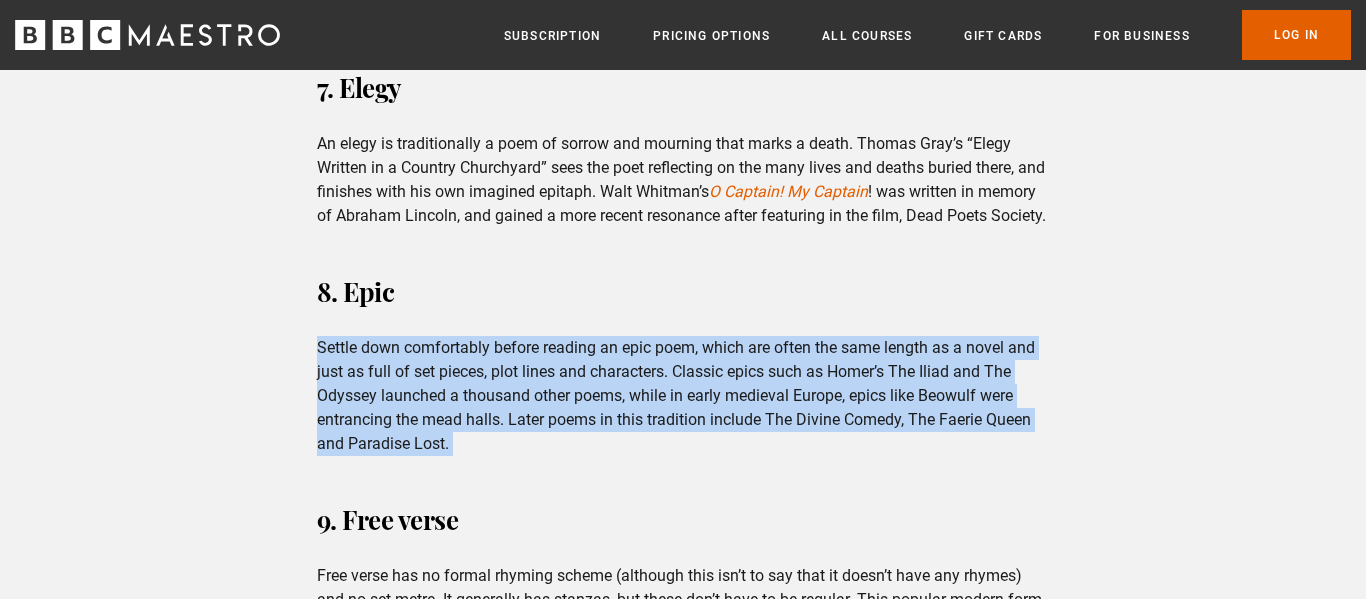 click on "Settle down comfortably before reading an epic poem, which are often the same length as a novel and just as full of set pieces, plot lines and characters. Classic epics such as Homer’s The Iliad and The Odyssey launched a thousand other poems, while in early medieval Europe, epics like Beowulf were entrancing the mead halls. Later poems in this tradition include The Divine Comedy, The Faerie Queen and Paradise Lost." at bounding box center (683, 396) 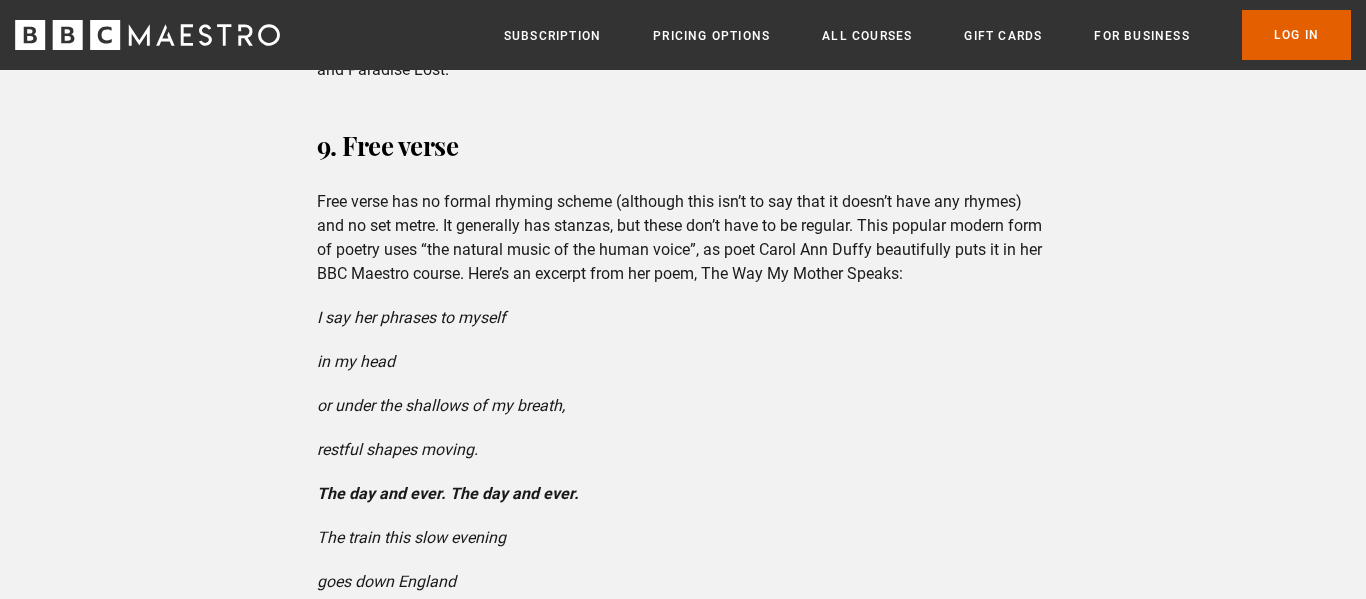 scroll, scrollTop: 2836, scrollLeft: 0, axis: vertical 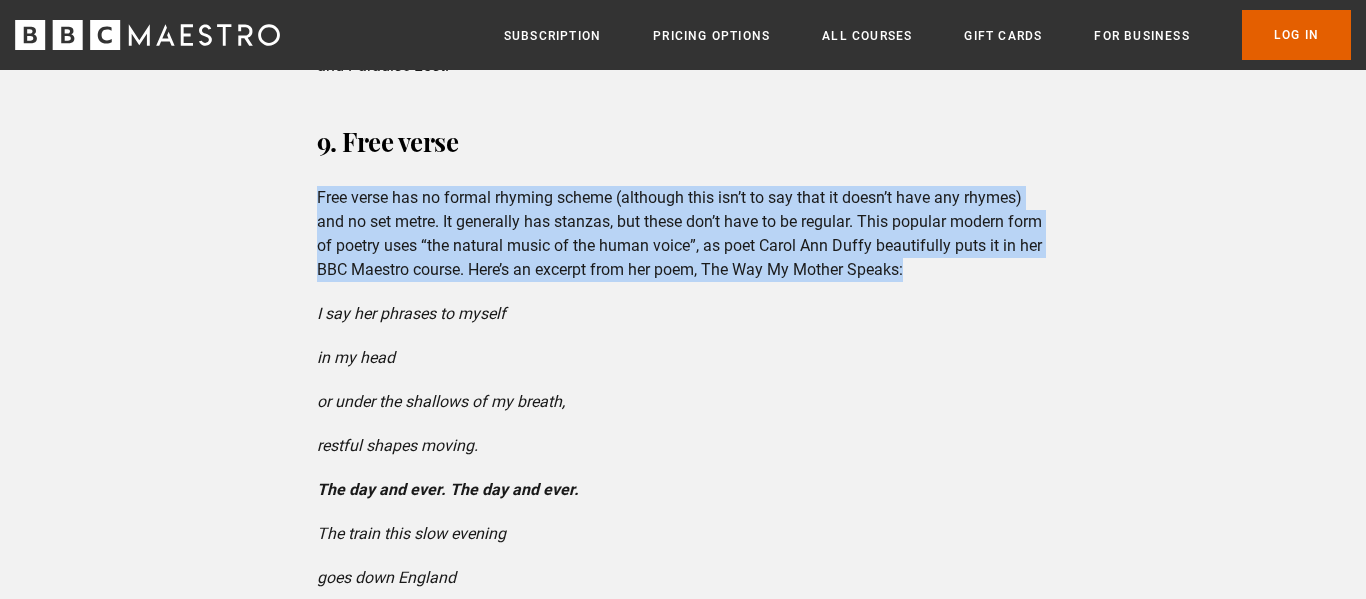 drag, startPoint x: 316, startPoint y: 223, endPoint x: 961, endPoint y: 303, distance: 649.9423 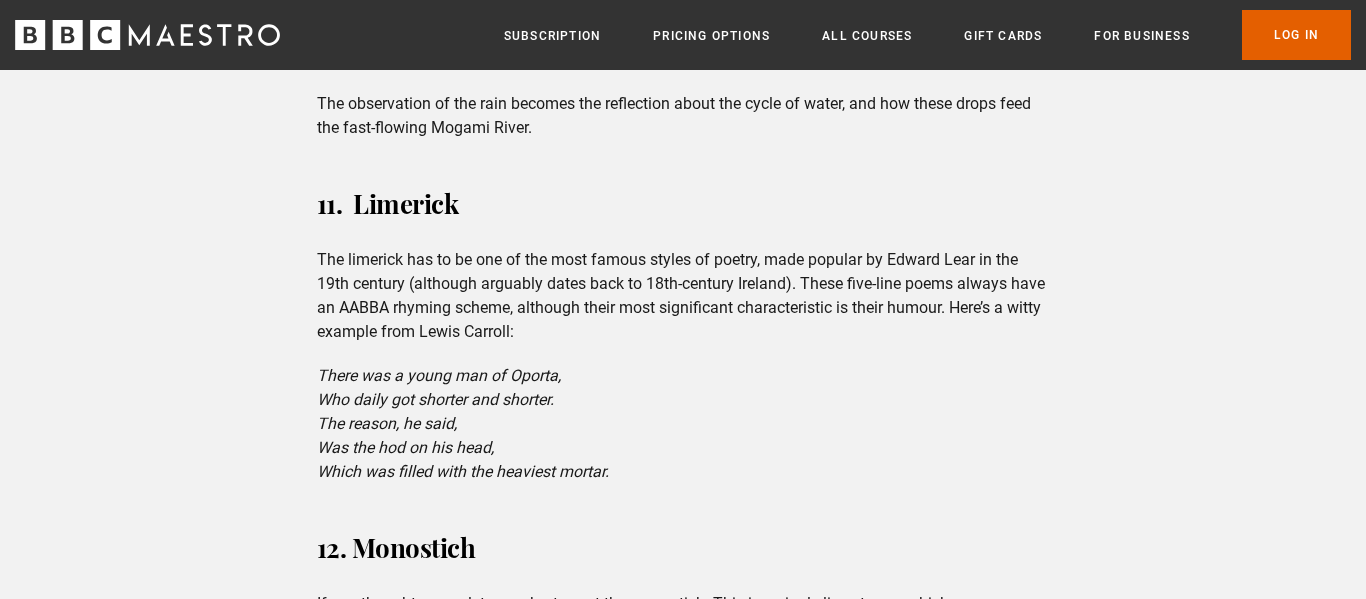 scroll, scrollTop: 4610, scrollLeft: 0, axis: vertical 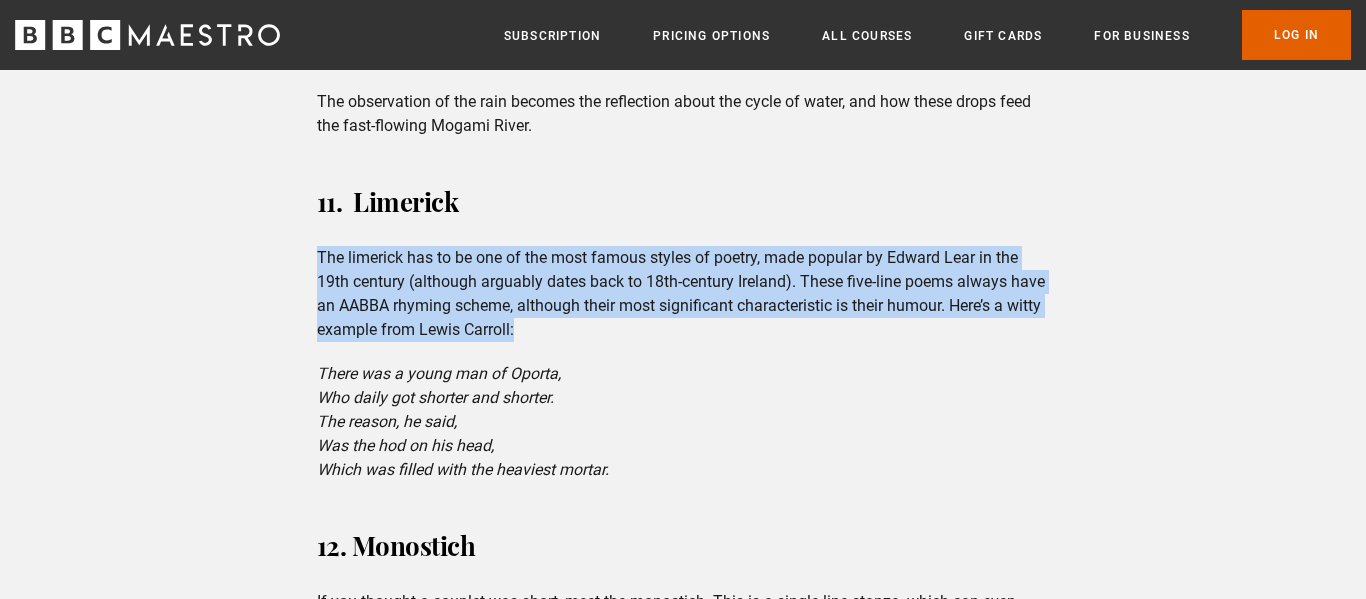 drag, startPoint x: 317, startPoint y: 283, endPoint x: 537, endPoint y: 357, distance: 232.11205 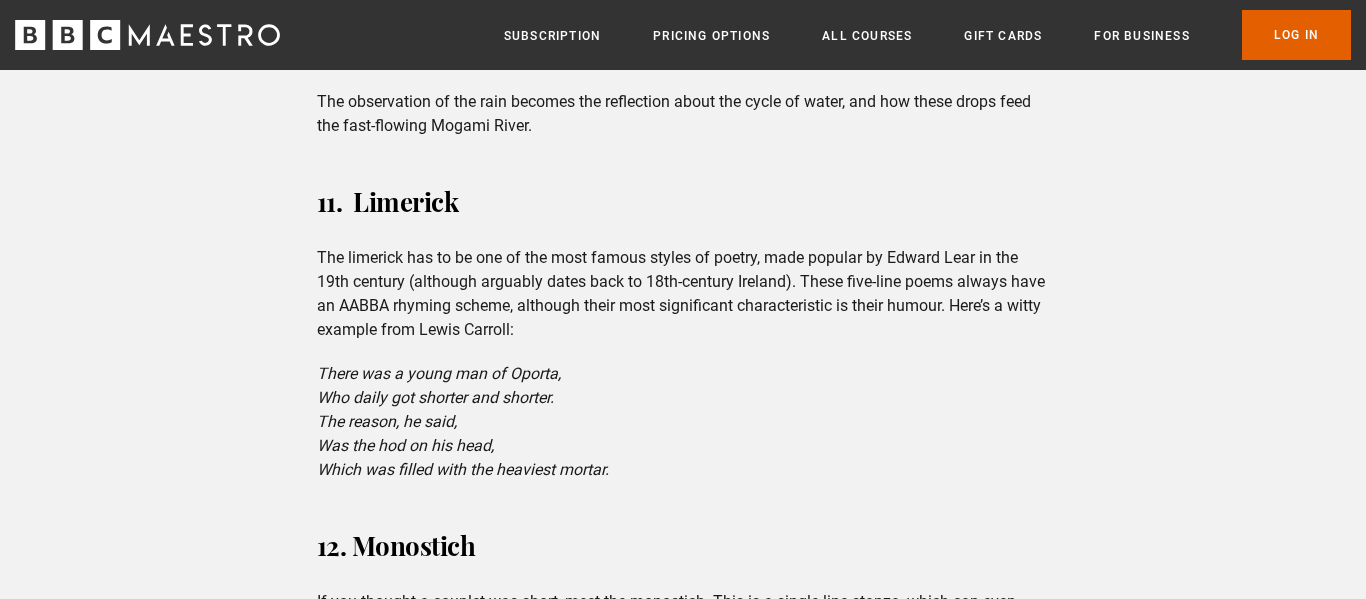 click on "11. Limerick
The limerick has to be one of the most famous styles of poetry, made popular by [NAME] in the 19th century (although arguably dates back to 18th-century Ireland). These five-line poems always have an AABBA rhyming scheme, although their most significant characteristic is their humour. Here’s a witty example from [NAME]:
There was a young man of Oporta, Who daily got shorter and shorter. The reason, he said, Was the hod on his head, Which was filled with the heaviest mortar." at bounding box center (683, 330) 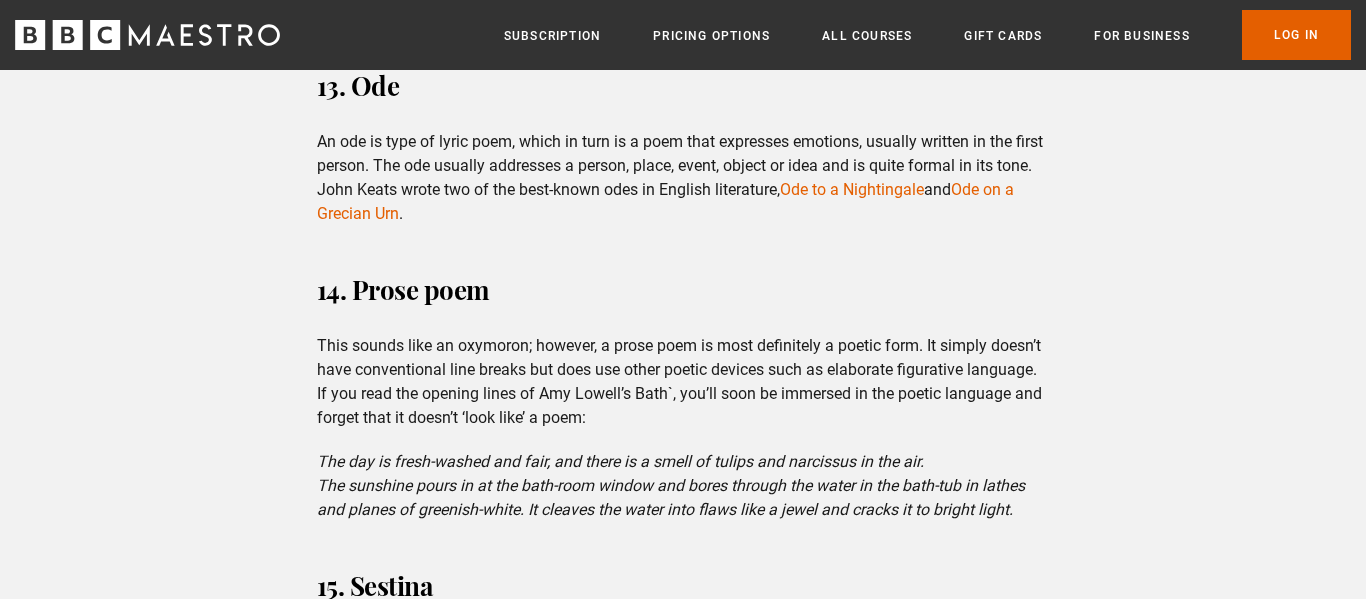 scroll, scrollTop: 5317, scrollLeft: 0, axis: vertical 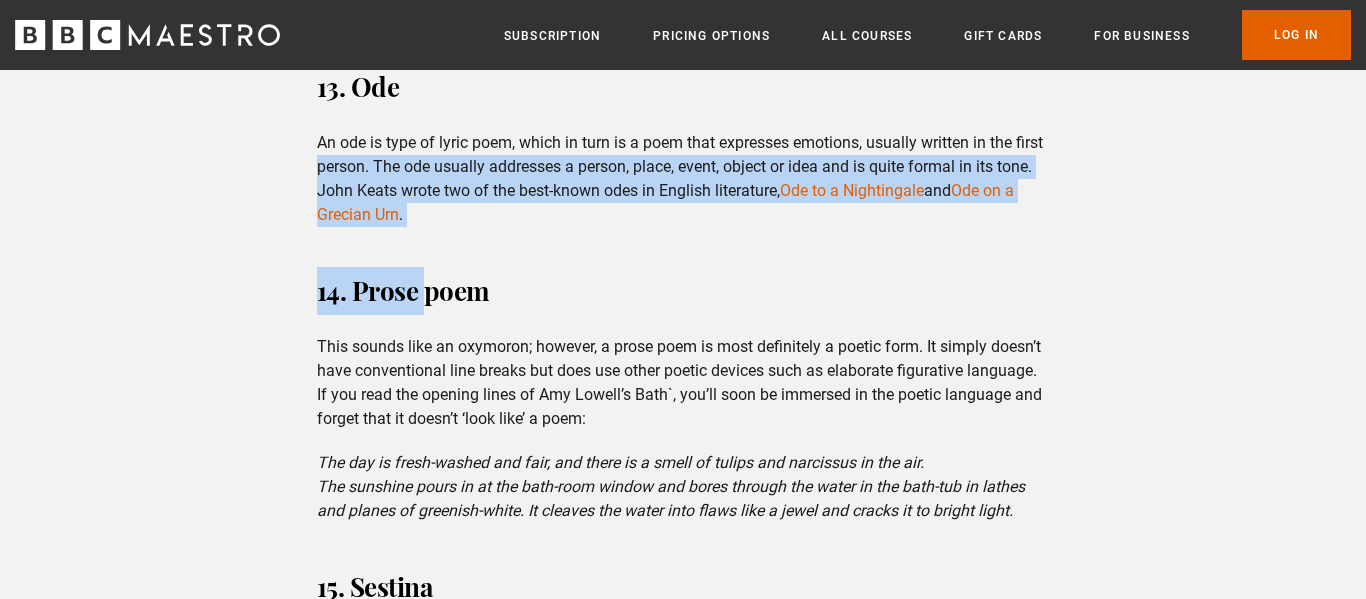 drag, startPoint x: 300, startPoint y: 185, endPoint x: 424, endPoint y: 257, distance: 143.38759 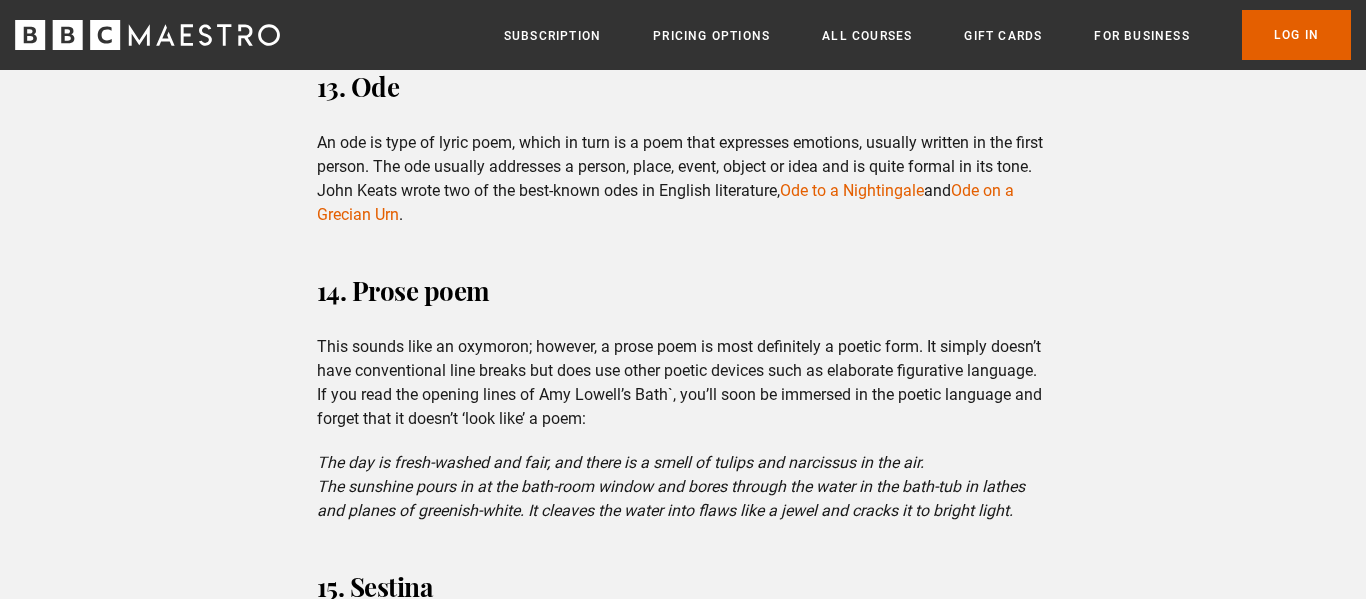 click on "13. Ode
An ode is type of lyric poem, which in turn is a poem that expresses emotions, usually written in the first person. The ode usually addresses a person, place, event, object or idea and is quite formal in its tone. [NAME] wrote two of the best-known odes in English literature,  Ode to a Nightingale  and  Ode on a Grecian Urn ." at bounding box center [683, 145] 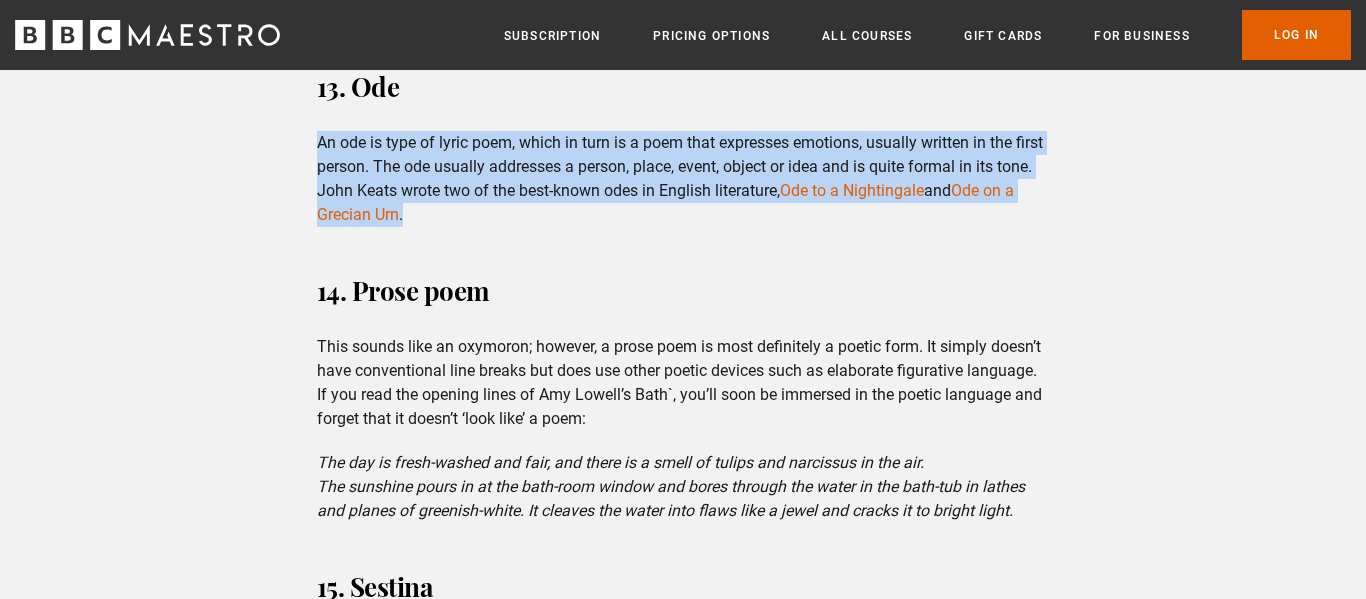 drag, startPoint x: 312, startPoint y: 168, endPoint x: 445, endPoint y: 244, distance: 153.18289 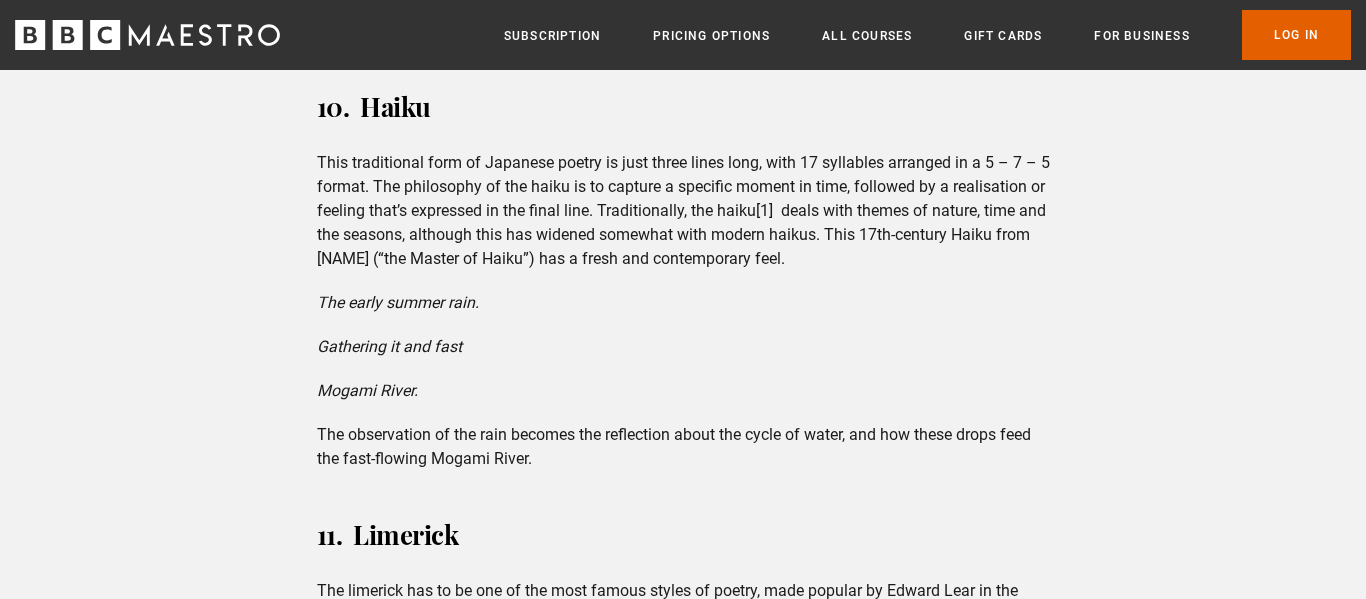 scroll, scrollTop: 4271, scrollLeft: 0, axis: vertical 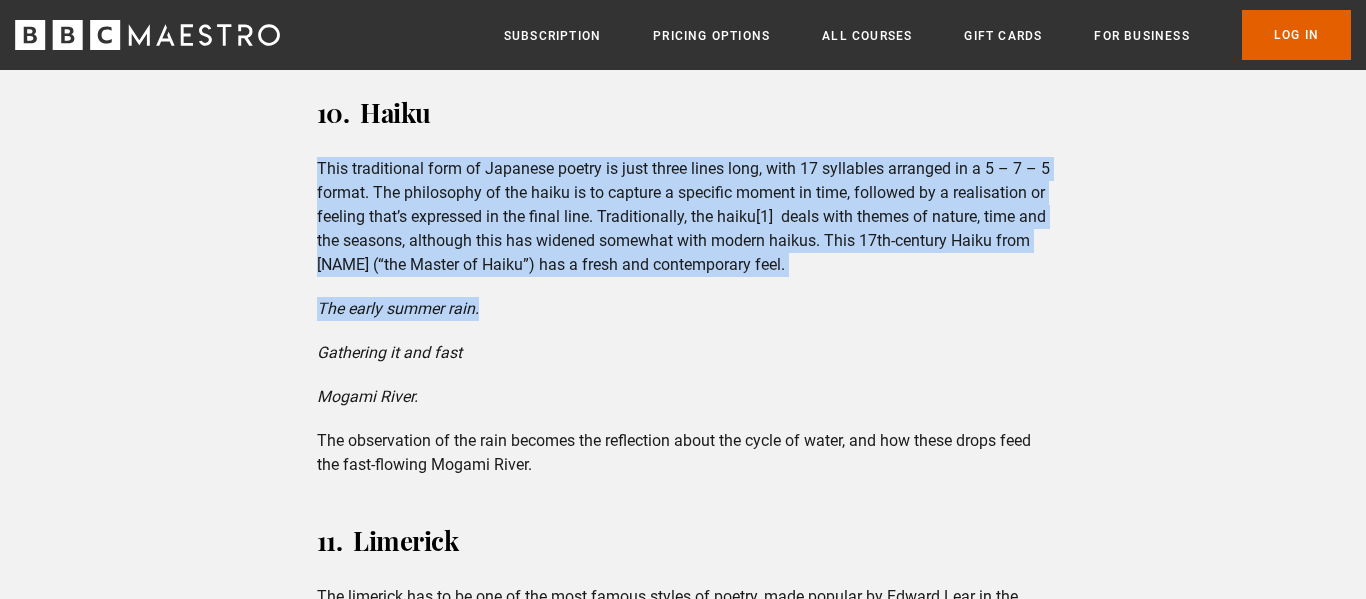 drag, startPoint x: 308, startPoint y: 194, endPoint x: 848, endPoint y: 309, distance: 552.1096 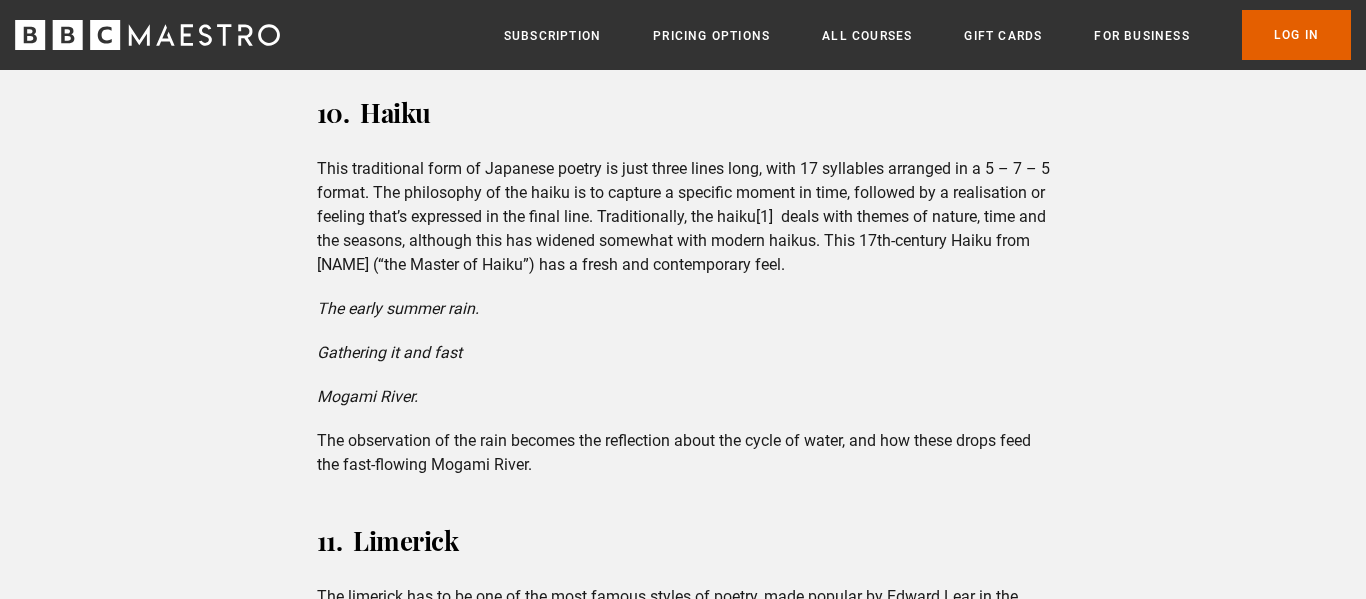 drag, startPoint x: 833, startPoint y: 297, endPoint x: 307, endPoint y: 198, distance: 535.2355 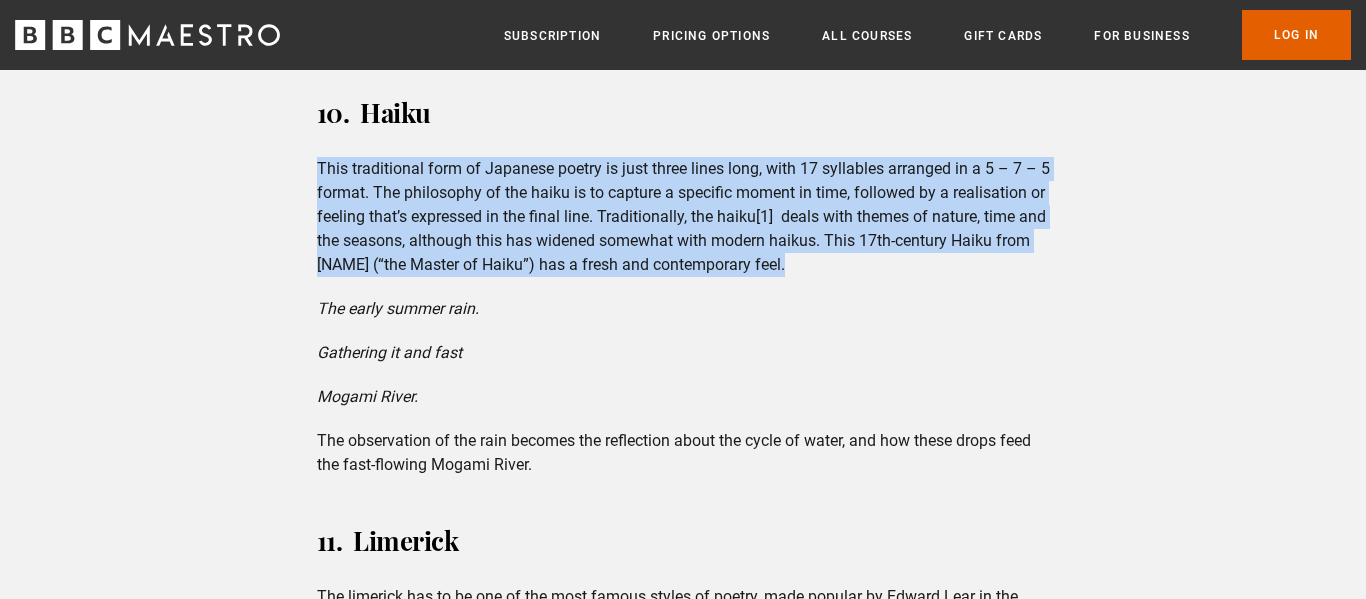 drag, startPoint x: 876, startPoint y: 293, endPoint x: 275, endPoint y: 179, distance: 611.71643 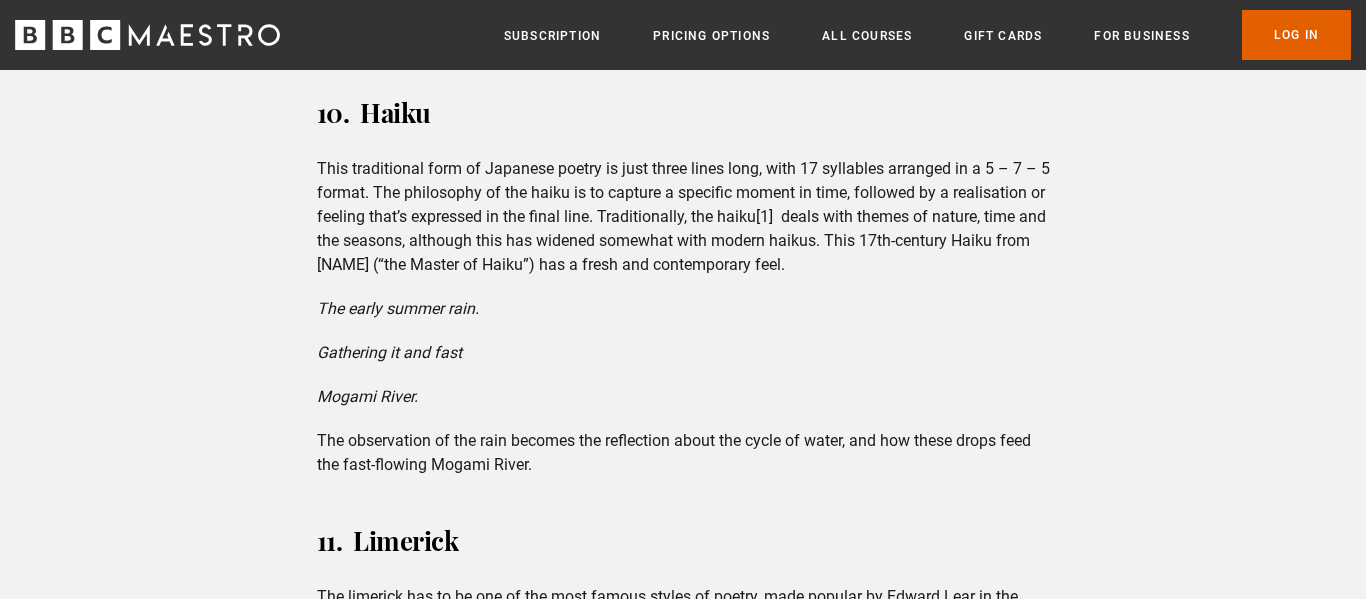 click on "10. Haiku
This traditional form of Japanese poetry is just three lines long, with 17 syllables arranged in a 5 – 7 – 5 format. The philosophy of the haiku is to capture a specific moment in time, followed by a realisation or feeling that’s expressed in the final line. Traditionally, the haiku[1]  deals with themes of nature, time and the seasons, although this has widened somewhat with modern haikus. This 17th-century Haiku from [NAME] (“the Master of Haiku”) has a fresh and contemporary feel.
The early summer rain.
Gathering it and fast
Mogami River.
The observation of the rain becomes the reflection about the cycle of water, and how these drops feed the fast-flowing Mogami River." at bounding box center (683, 283) 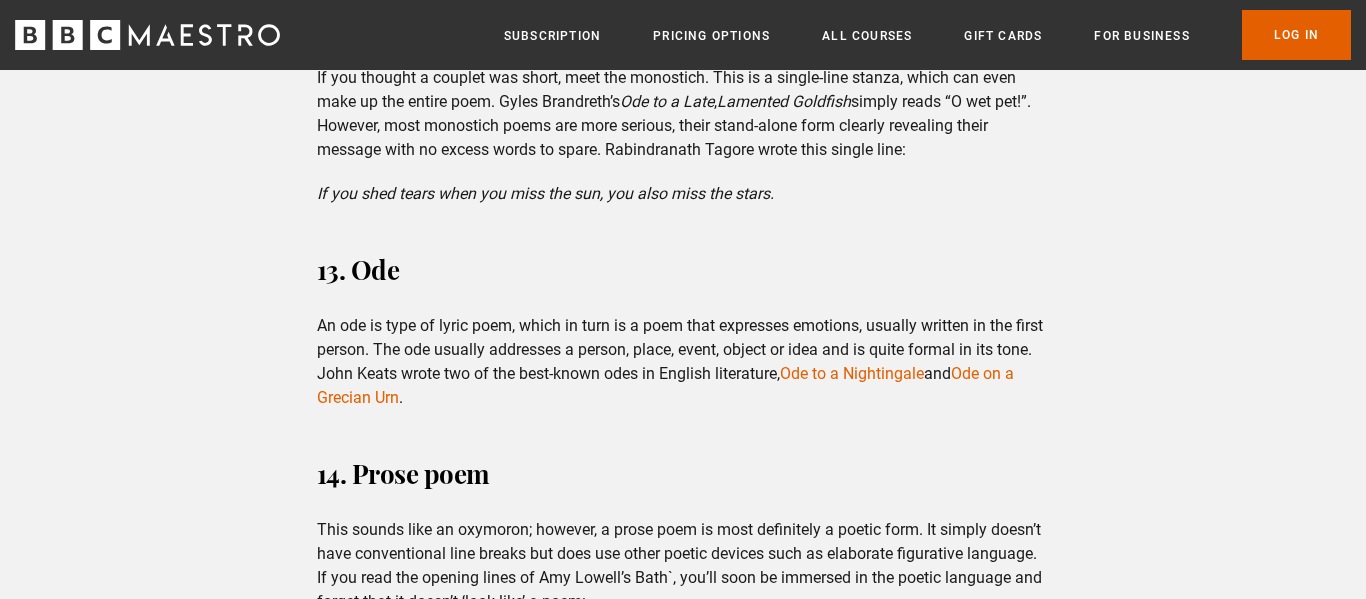 scroll, scrollTop: 5143, scrollLeft: 0, axis: vertical 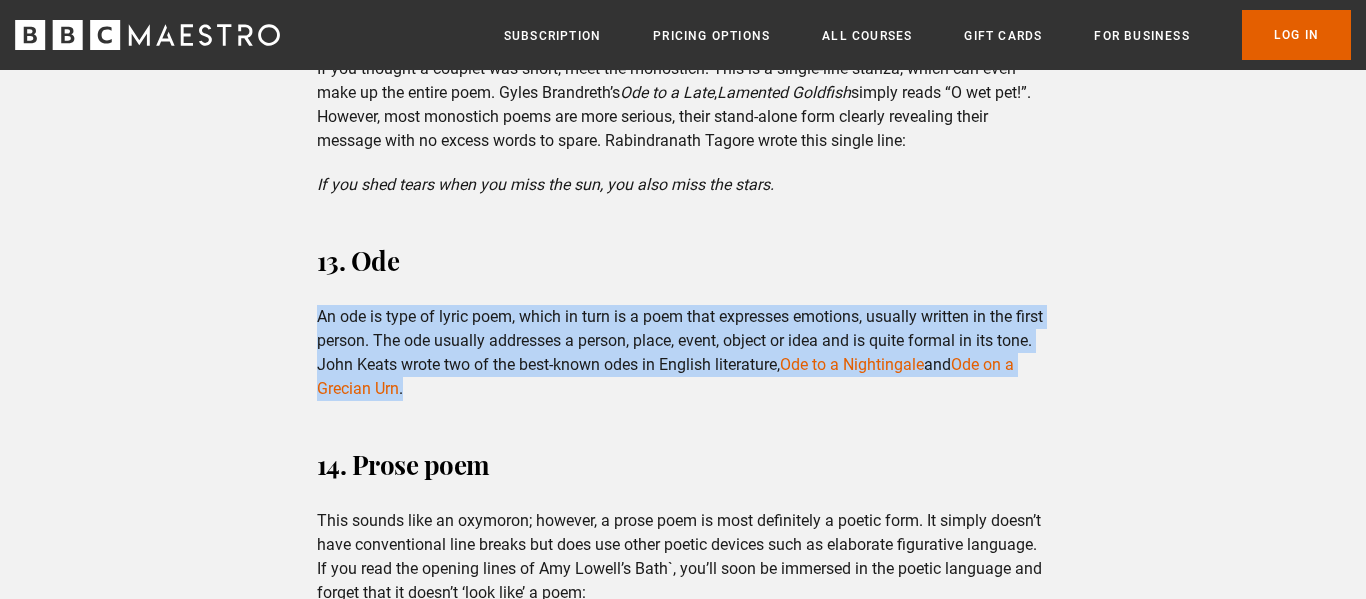 drag, startPoint x: 309, startPoint y: 347, endPoint x: 470, endPoint y: 429, distance: 180.67928 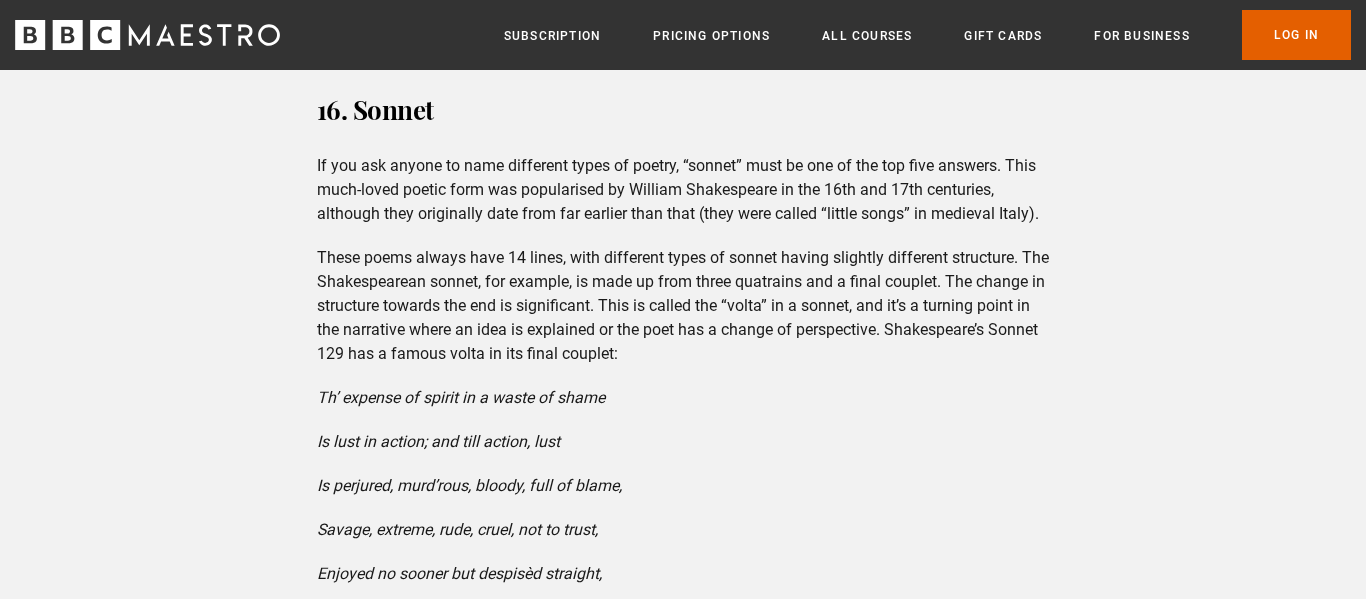 scroll, scrollTop: 7832, scrollLeft: 0, axis: vertical 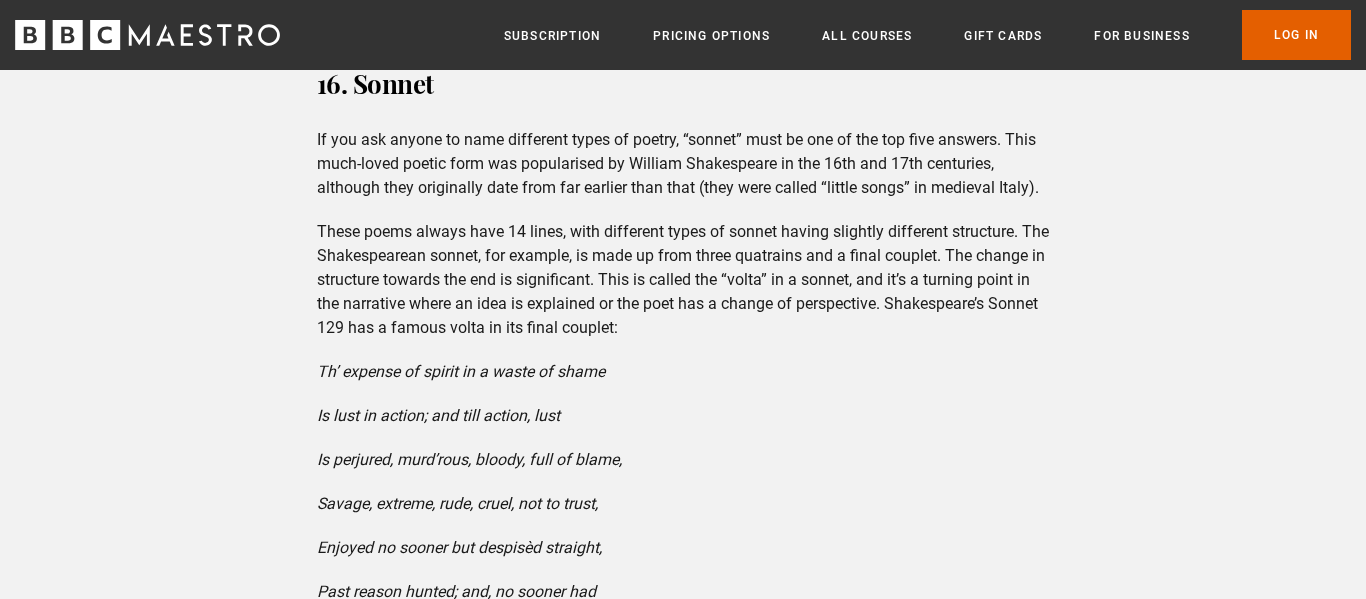 click on "If you ask anyone to name different types of poetry, “sonnet” must be one of the top five answers. This much-loved poetic form was popularised by William Shakespeare in the 16th and 17th centuries, although they originally date from far earlier than that (they were called “little songs” in medieval Italy)." at bounding box center (683, 164) 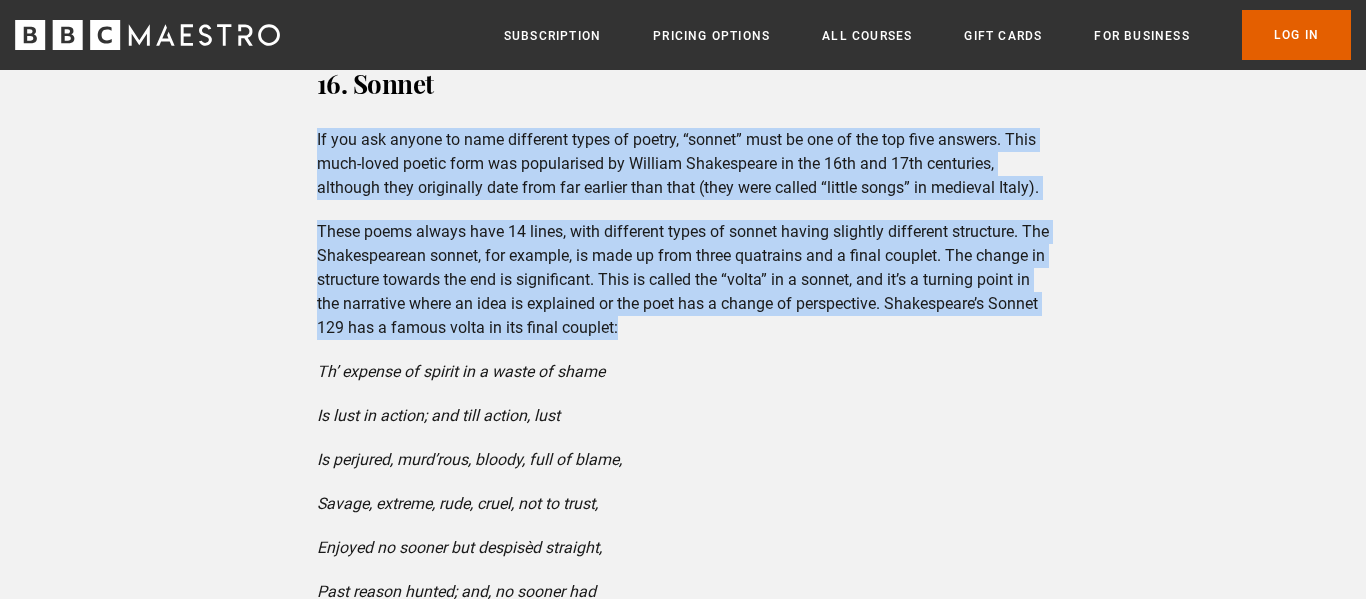 drag, startPoint x: 318, startPoint y: 193, endPoint x: 739, endPoint y: 379, distance: 460.25754 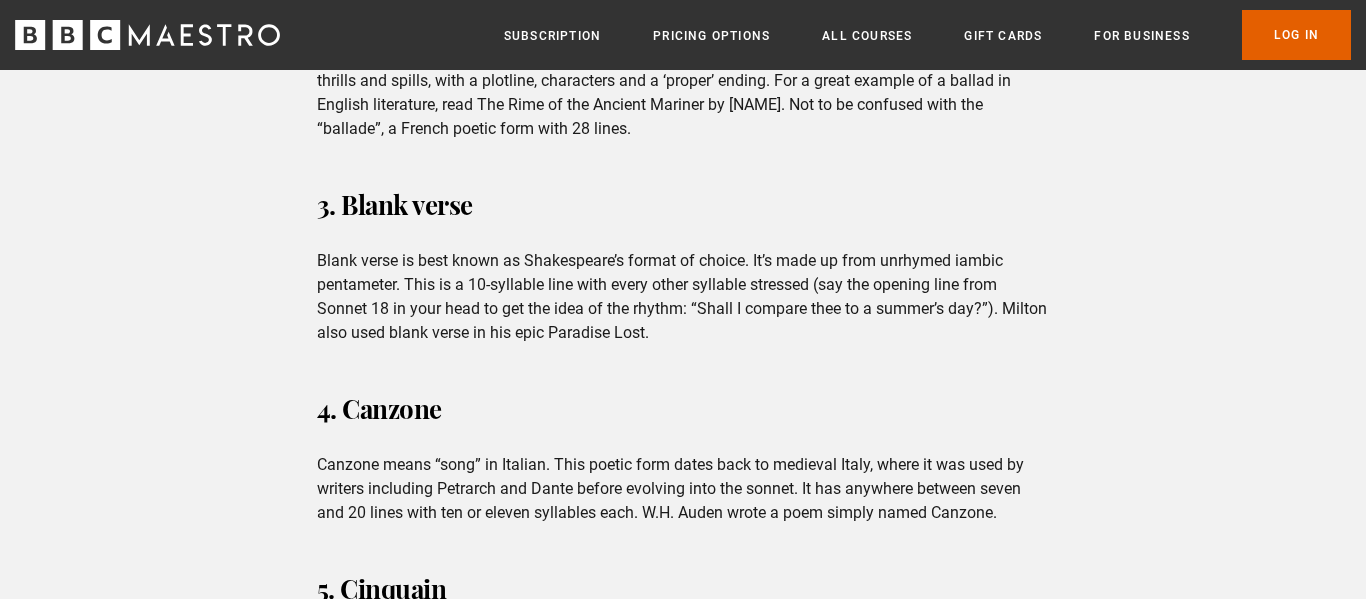 scroll, scrollTop: 1189, scrollLeft: 0, axis: vertical 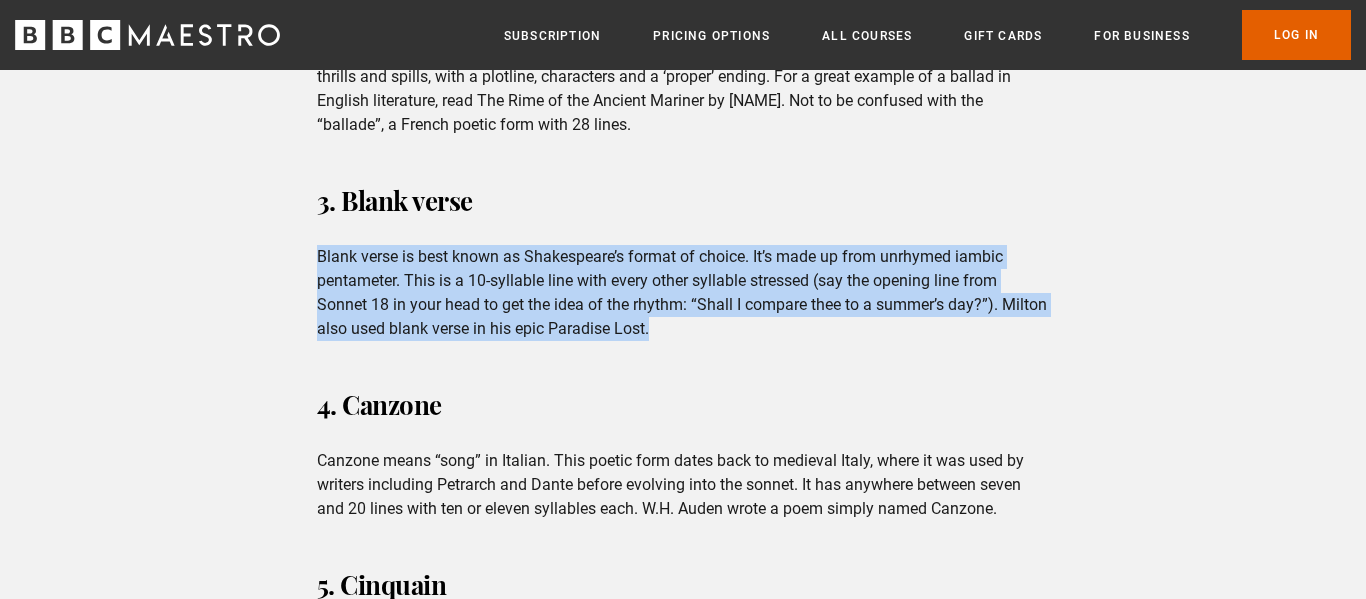 drag, startPoint x: 311, startPoint y: 254, endPoint x: 733, endPoint y: 340, distance: 430.6739 